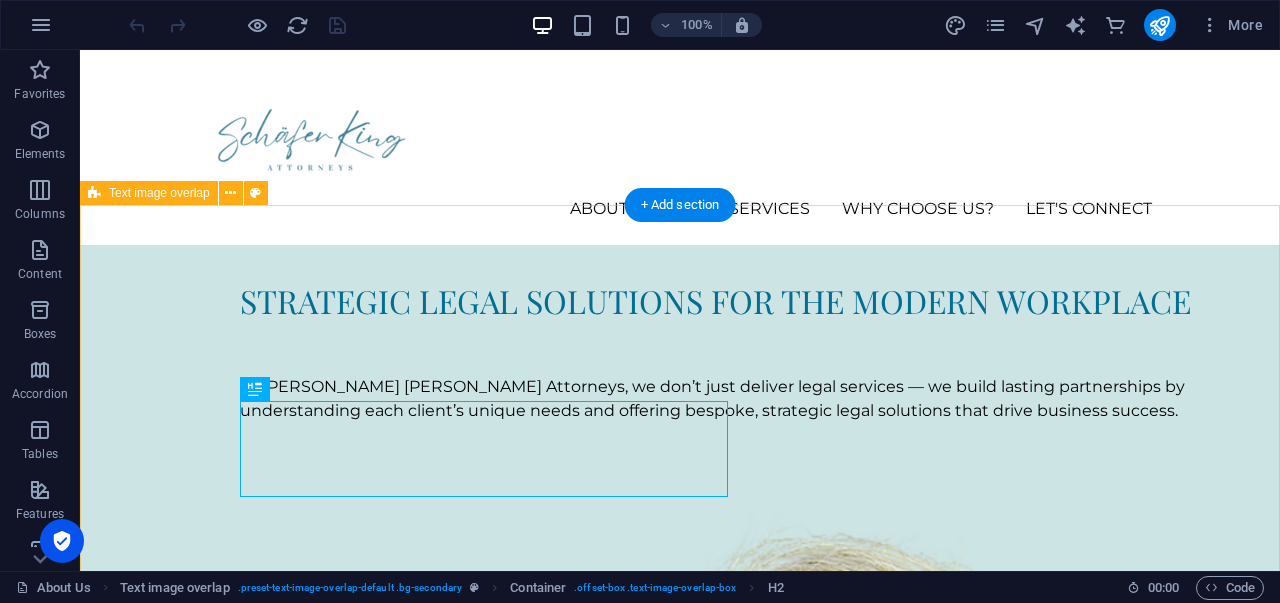 scroll, scrollTop: 0, scrollLeft: 0, axis: both 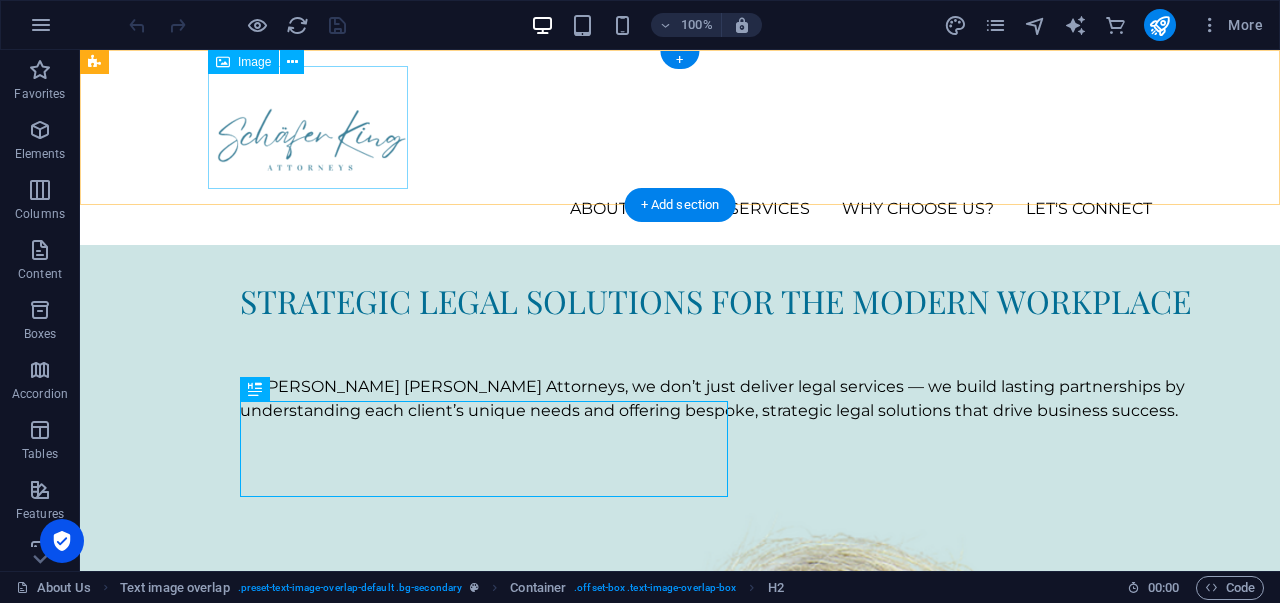 click at bounding box center (680, 127) 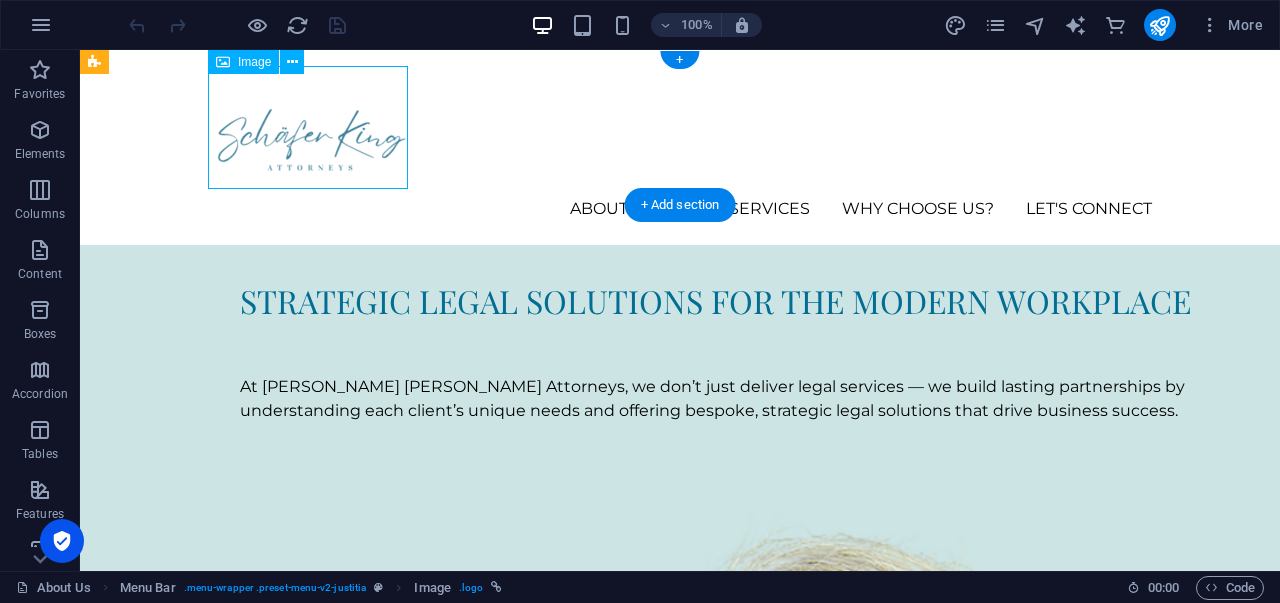 click at bounding box center (680, 127) 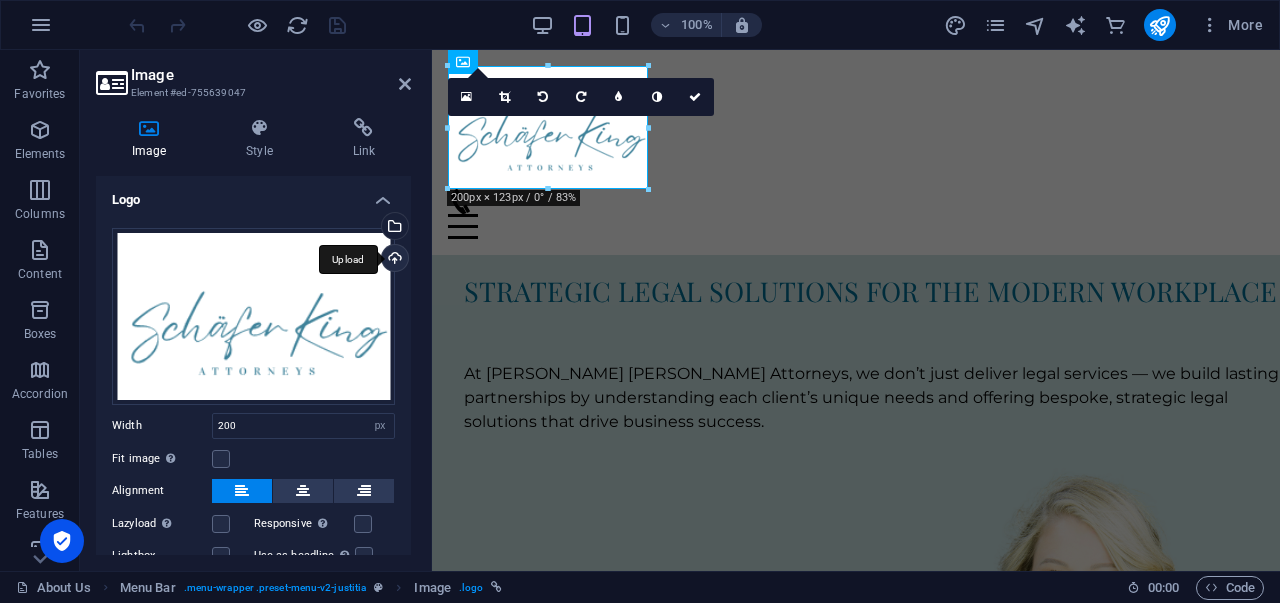 click on "Upload" at bounding box center (393, 260) 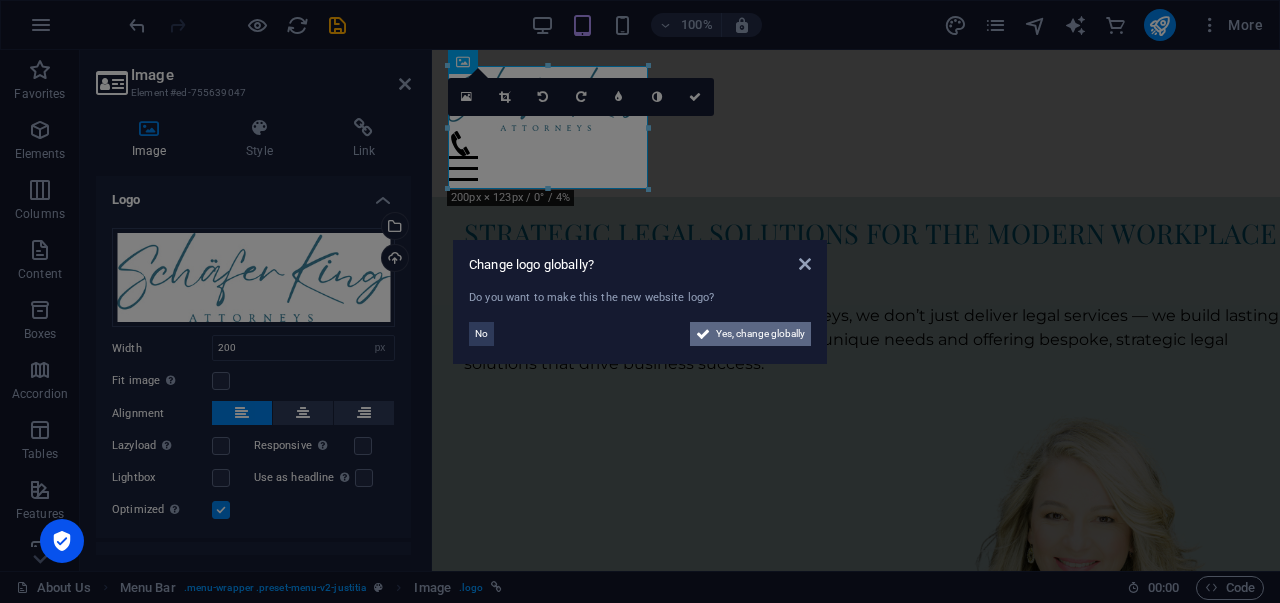 click at bounding box center (703, 334) 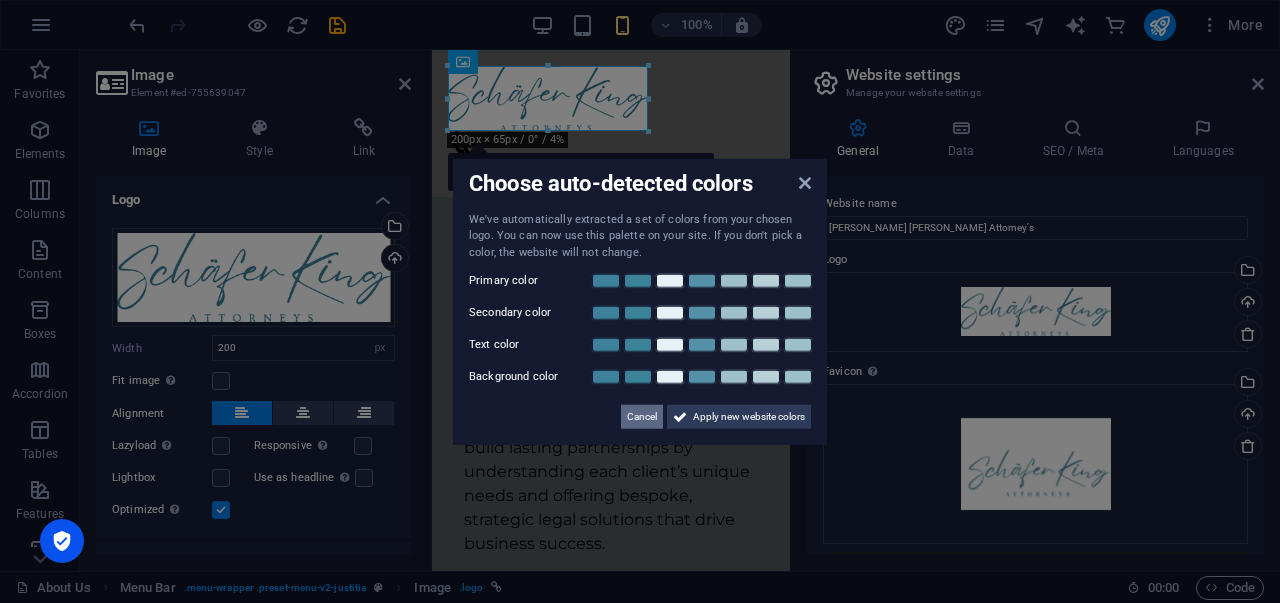 click on "Cancel" at bounding box center [642, 417] 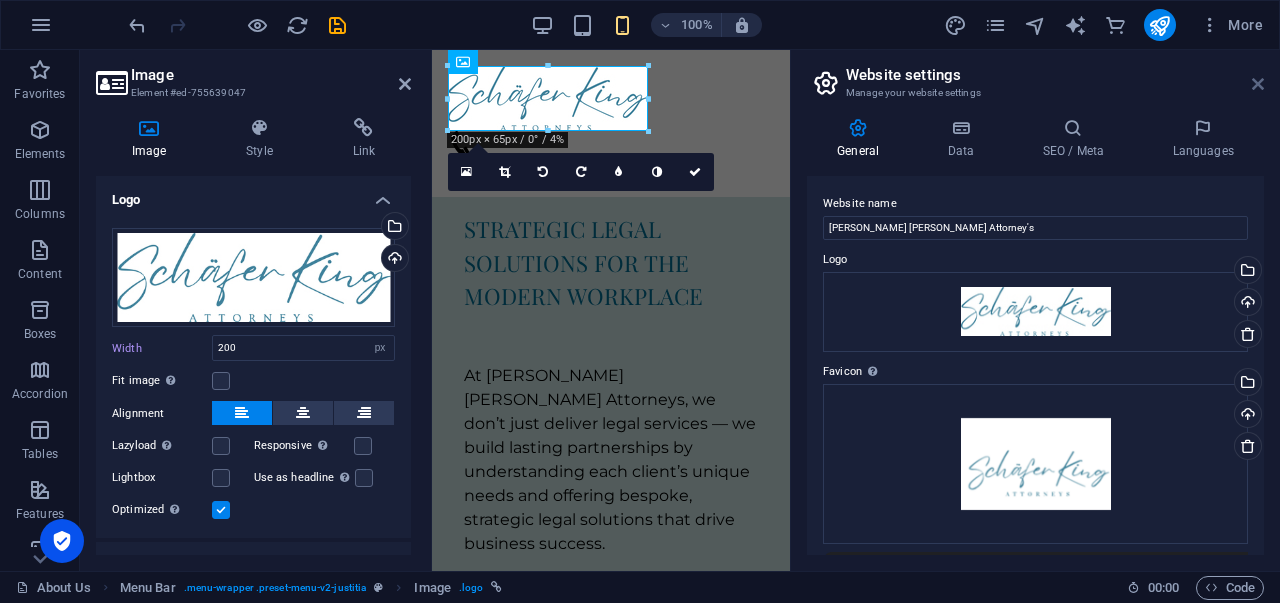 click at bounding box center (1258, 84) 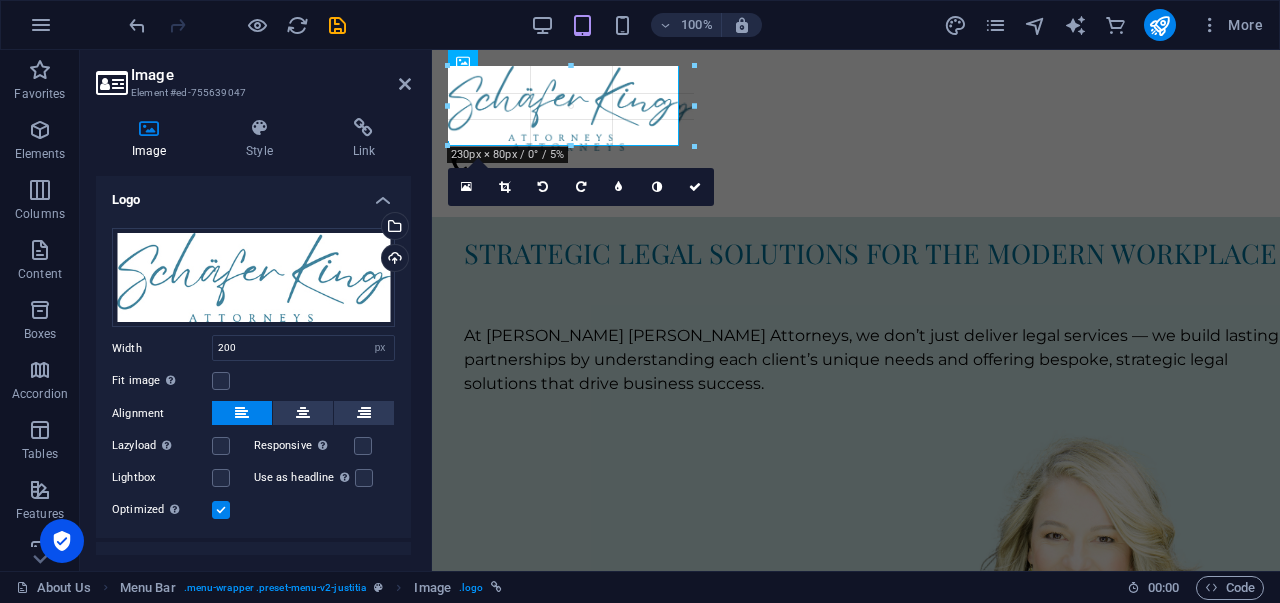 drag, startPoint x: 645, startPoint y: 127, endPoint x: 666, endPoint y: 147, distance: 29 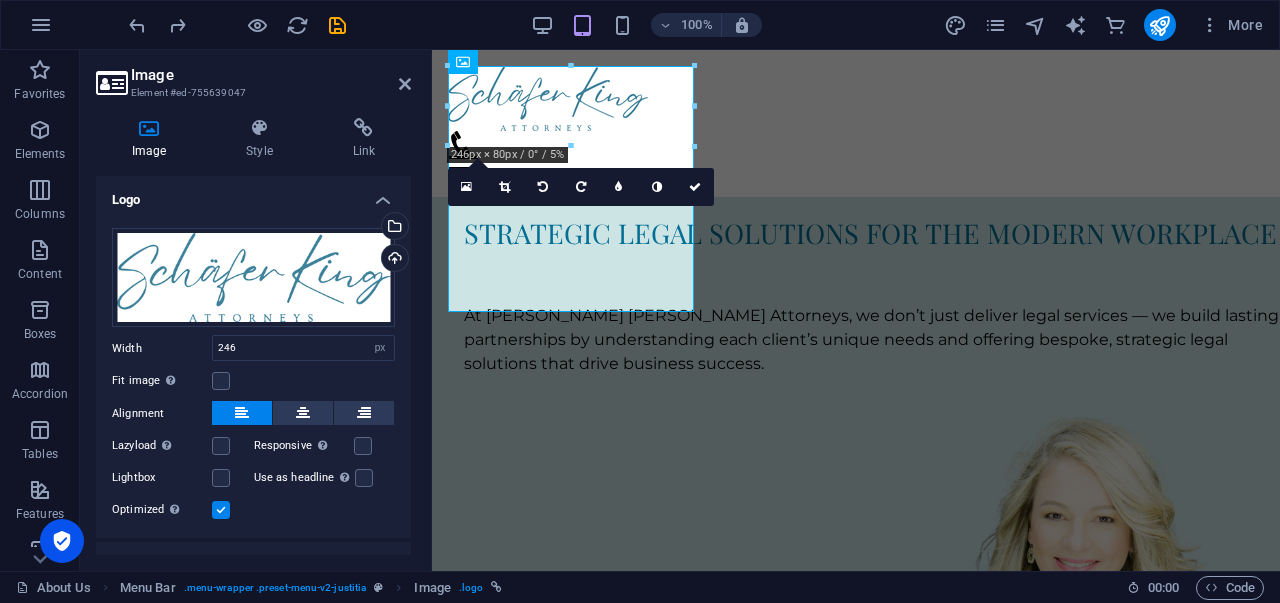 type on "200" 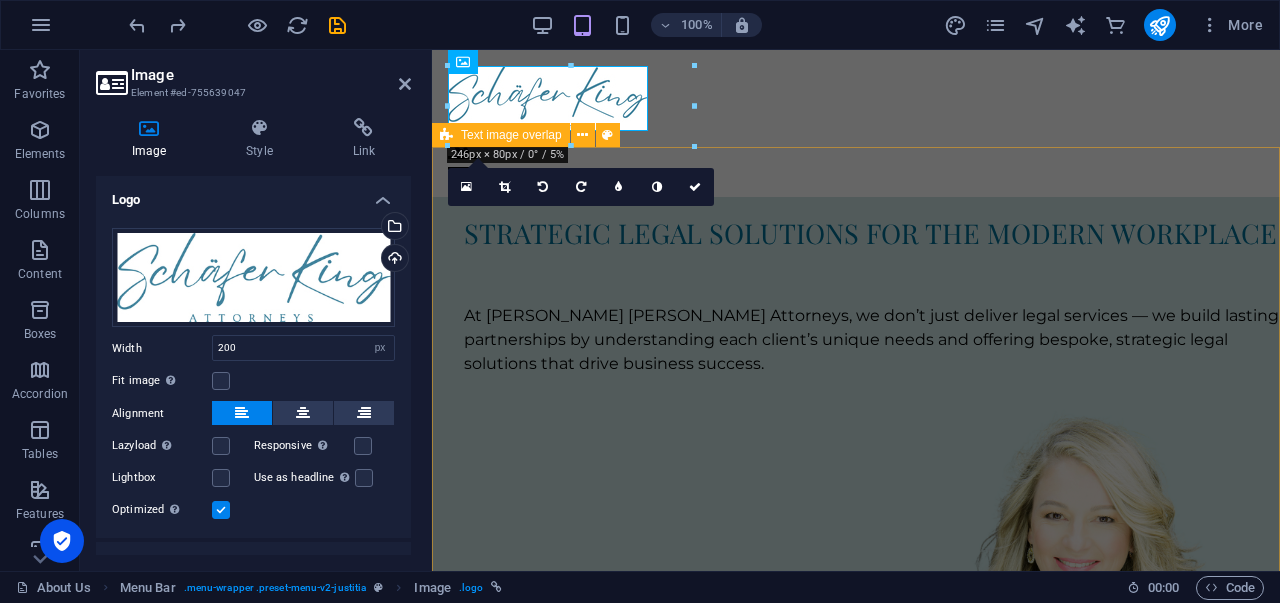 click on "Strategic Legal Solutions for the Modern Workplace At [PERSON_NAME] [PERSON_NAME] Attorneys, we don’t just deliver legal services — we build lasting partnerships by understanding each client’s unique needs and offering bespoke, strategic legal solutions that drive business success." at bounding box center (856, 550) 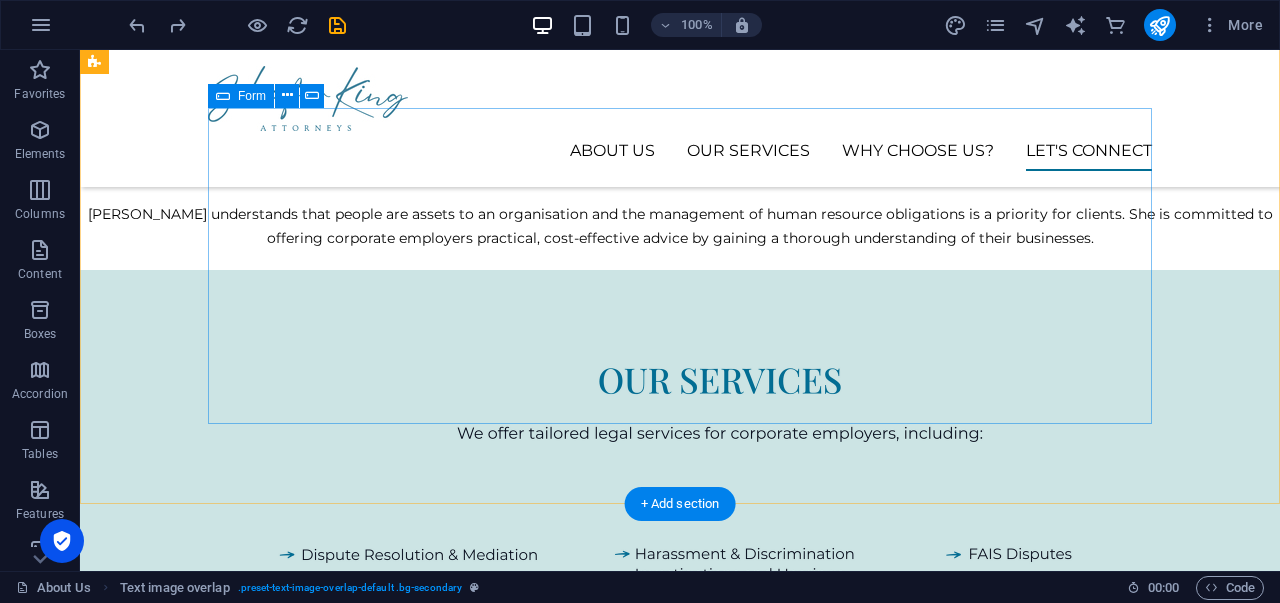 scroll, scrollTop: 2443, scrollLeft: 0, axis: vertical 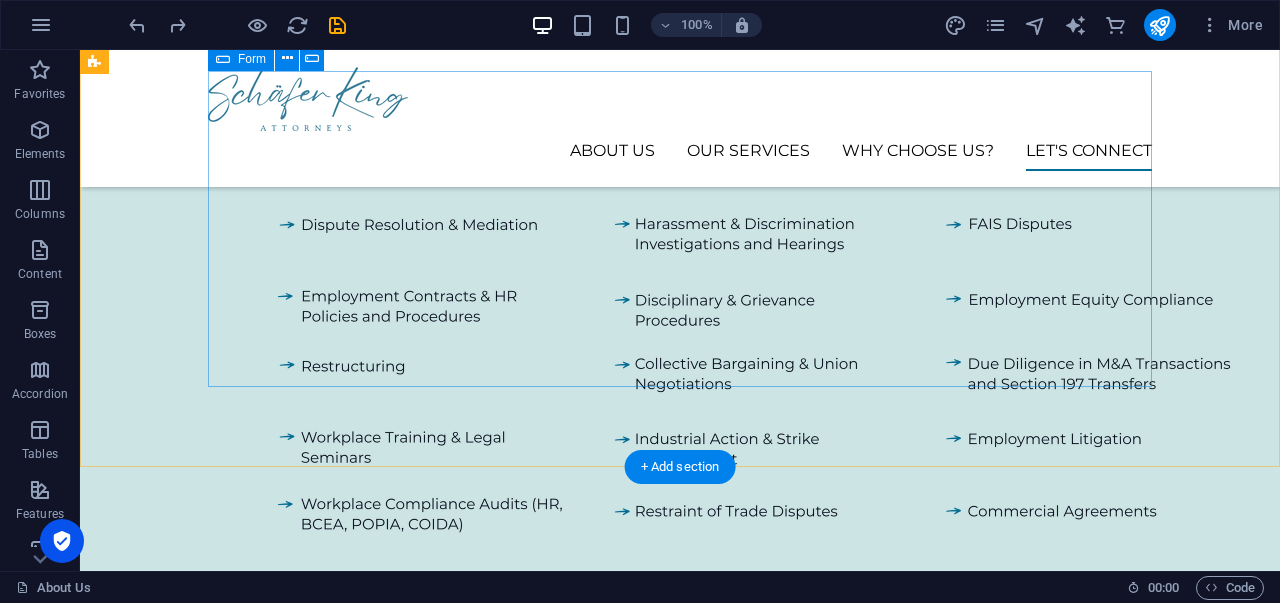 click on "Unreadable? Regenerate Submit" at bounding box center [680, 1160] 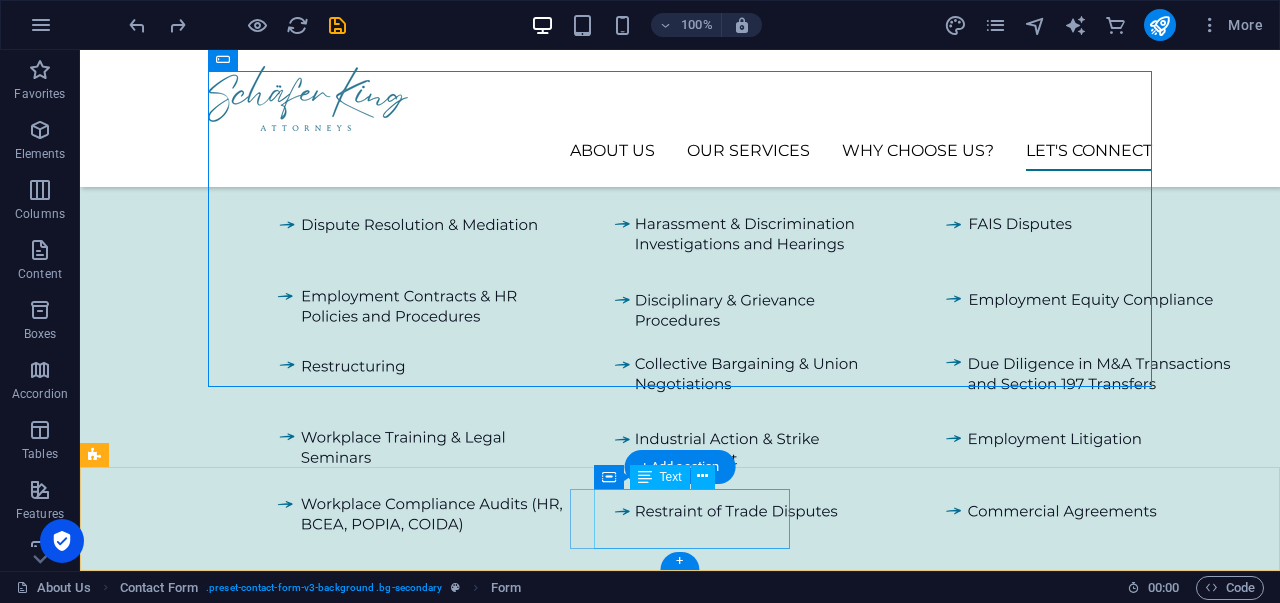 drag, startPoint x: 650, startPoint y: 495, endPoint x: 785, endPoint y: 515, distance: 136.47343 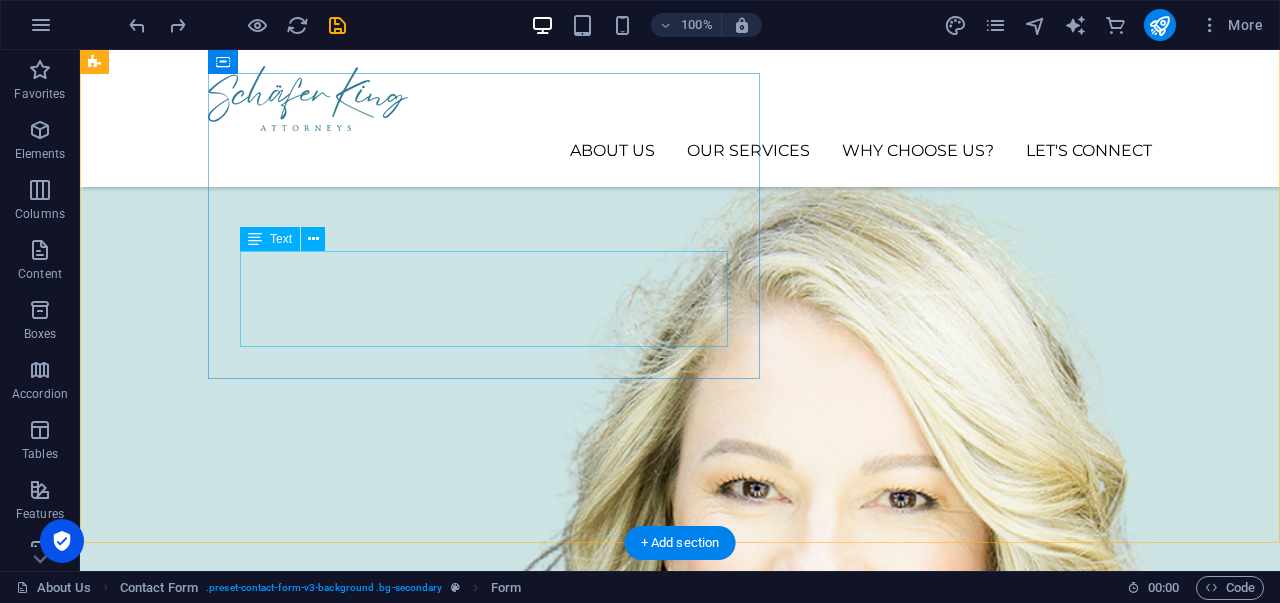 scroll, scrollTop: 0, scrollLeft: 0, axis: both 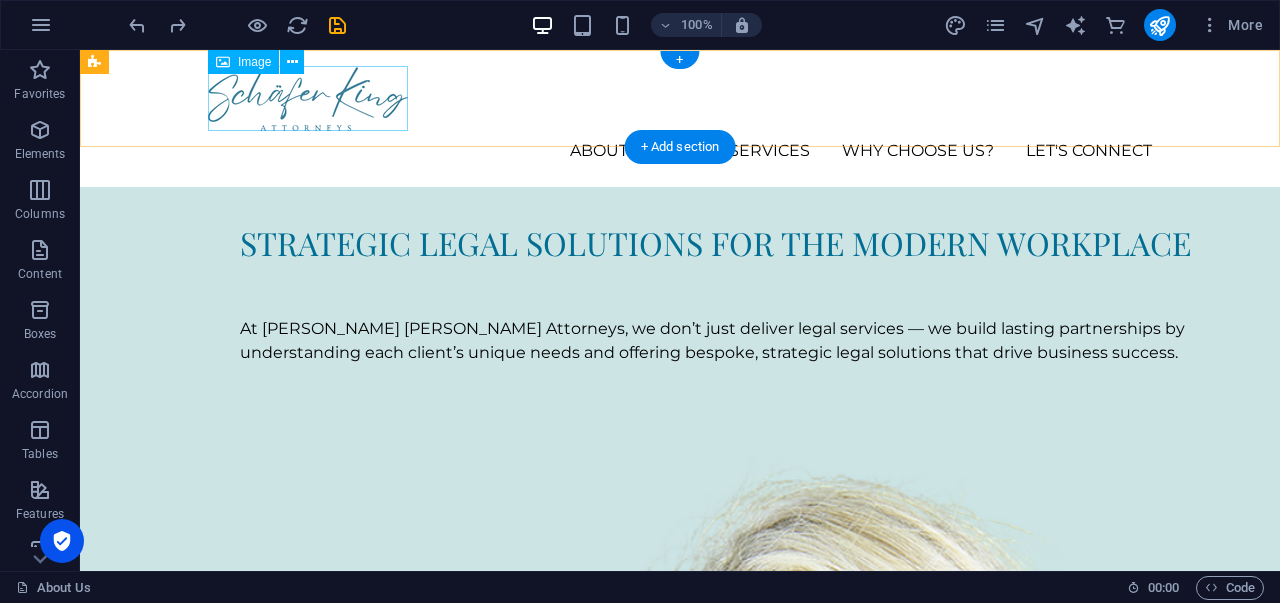 click at bounding box center (680, 98) 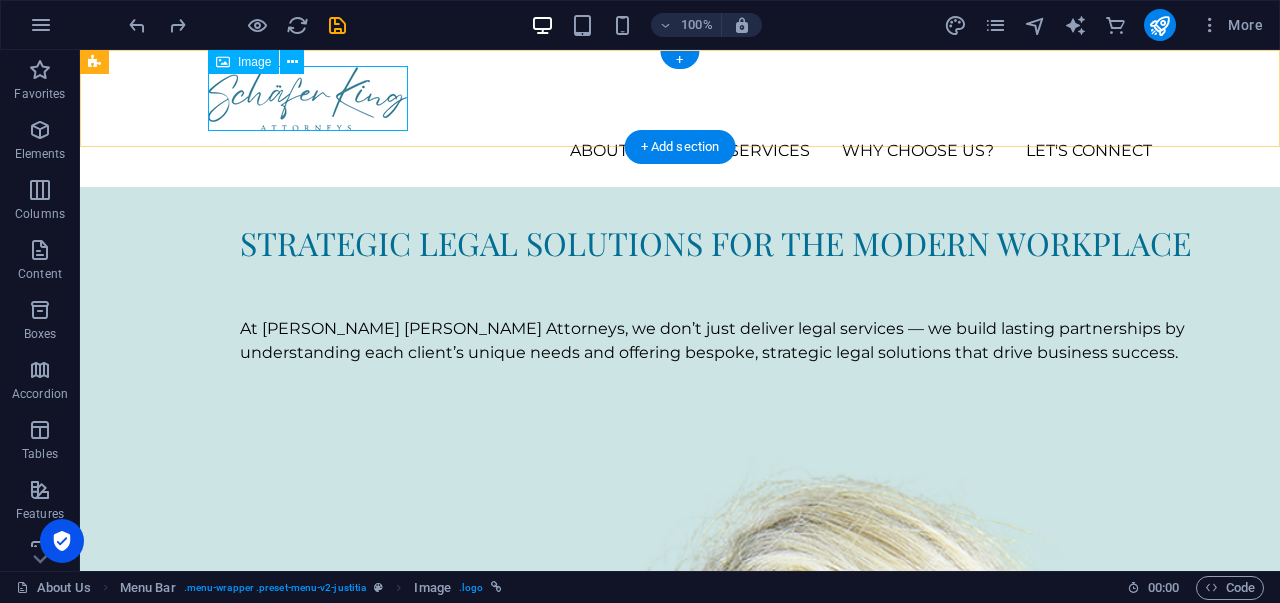 click at bounding box center [680, 98] 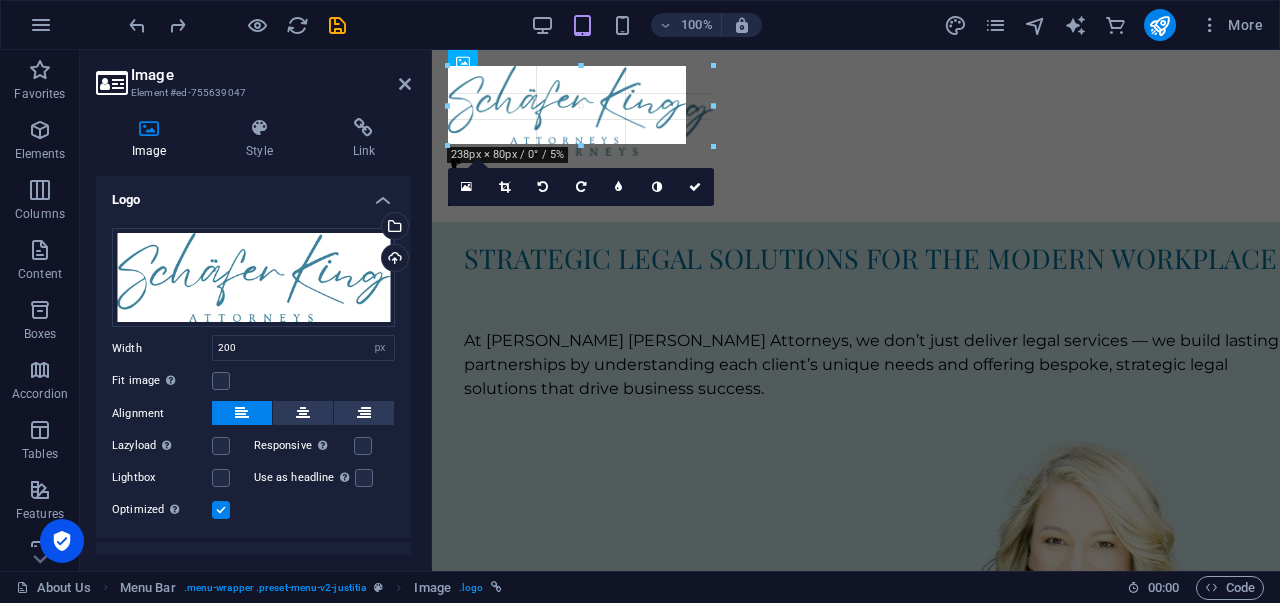 drag, startPoint x: 649, startPoint y: 133, endPoint x: 683, endPoint y: 158, distance: 42.201897 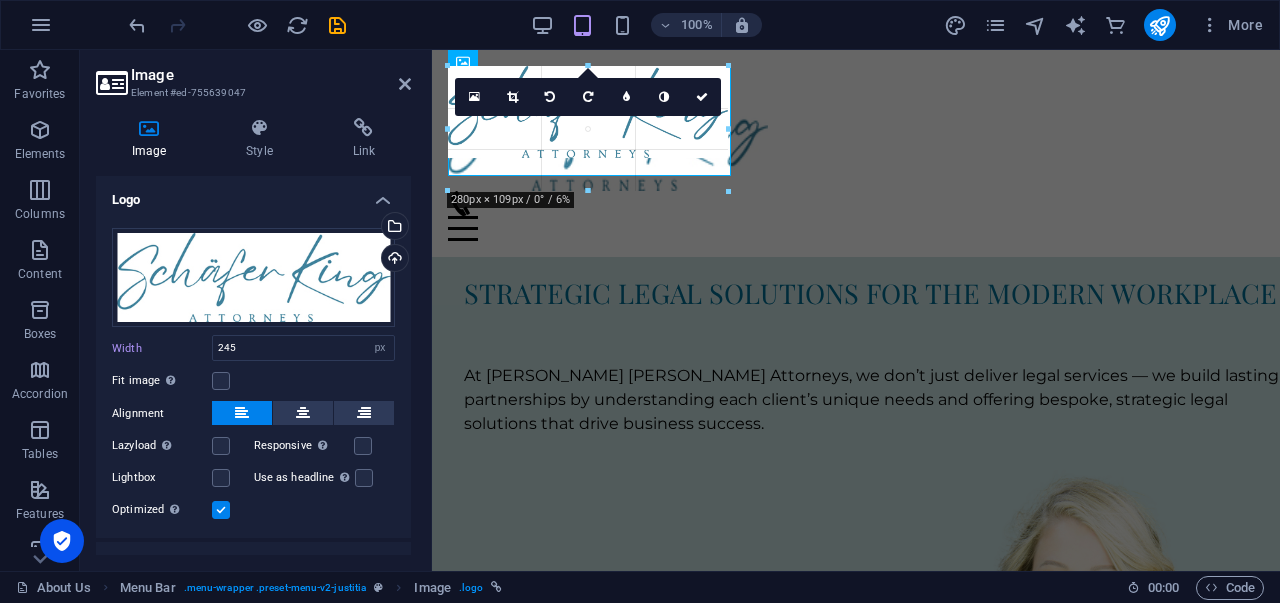 drag, startPoint x: 693, startPoint y: 147, endPoint x: 767, endPoint y: 171, distance: 77.7946 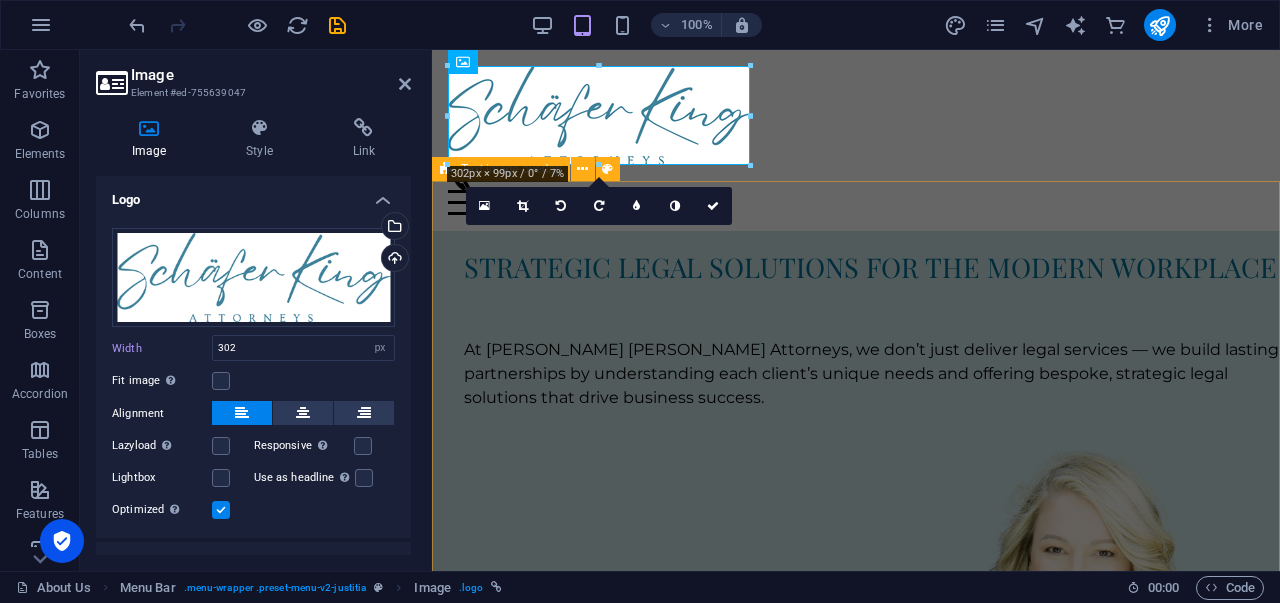 click on "Strategic Legal Solutions for the Modern Workplace At [PERSON_NAME] [PERSON_NAME] Attorneys, we don’t just deliver legal services — we build lasting partnerships by understanding each client’s unique needs and offering bespoke, strategic legal solutions that drive business success." at bounding box center [856, 584] 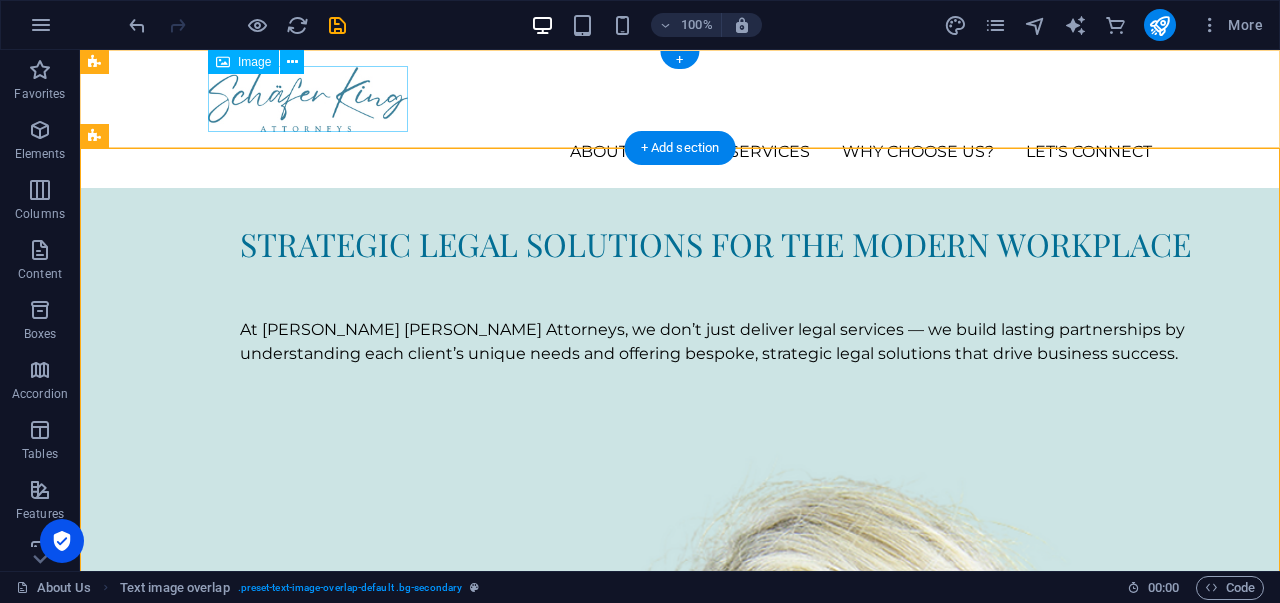 click at bounding box center [680, 99] 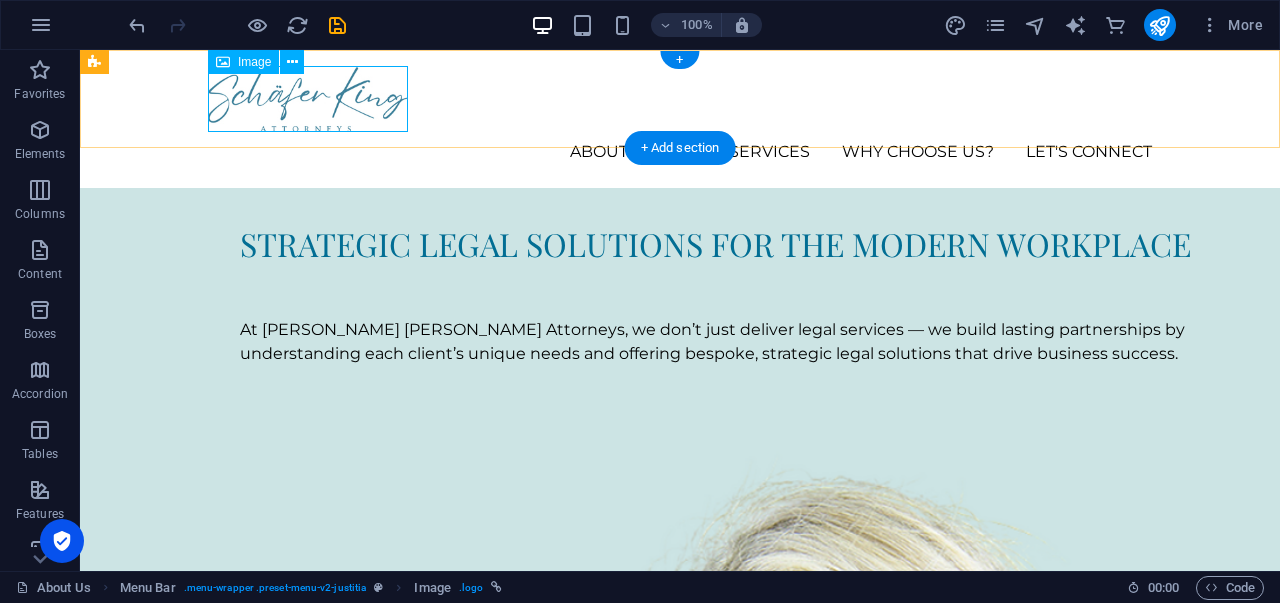 click at bounding box center [680, 99] 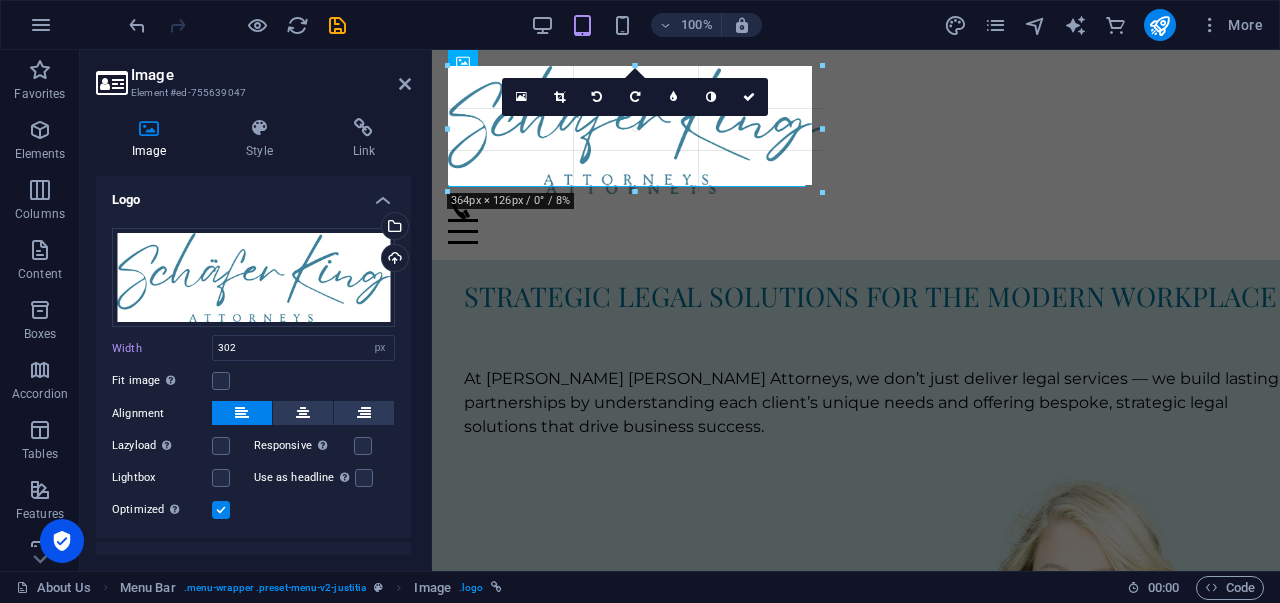 drag, startPoint x: 748, startPoint y: 165, endPoint x: 820, endPoint y: 194, distance: 77.62087 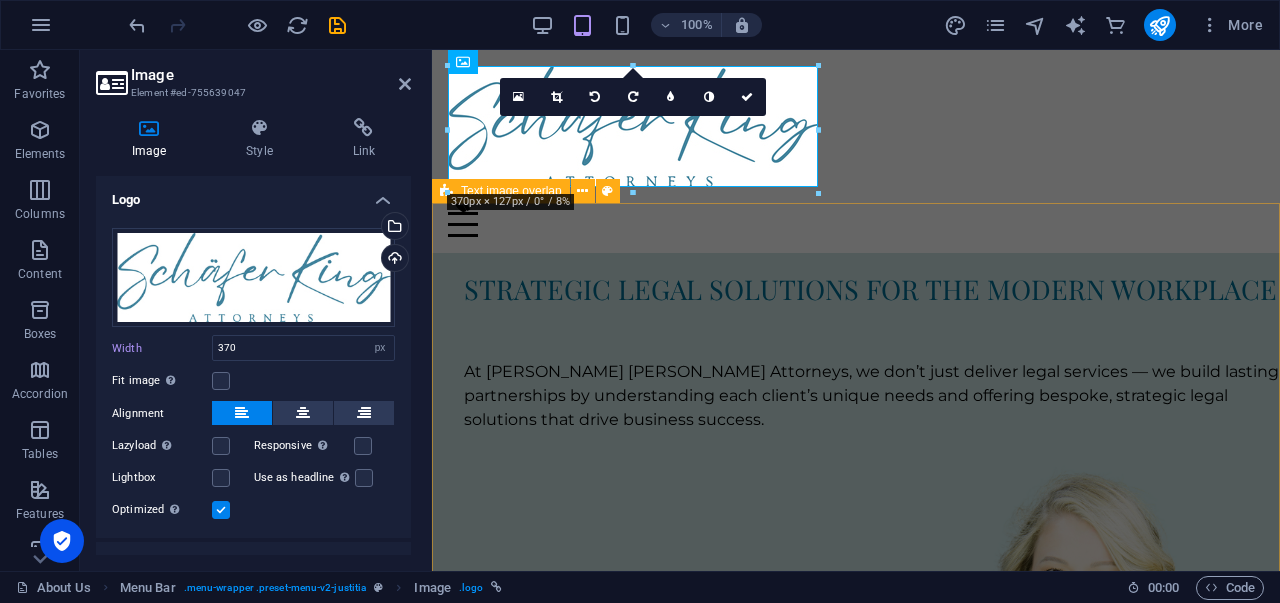 click on "Strategic Legal Solutions for the Modern Workplace At [PERSON_NAME] [PERSON_NAME] Attorneys, we don’t just deliver legal services — we build lasting partnerships by understanding each client’s unique needs and offering bespoke, strategic legal solutions that drive business success." at bounding box center [856, 606] 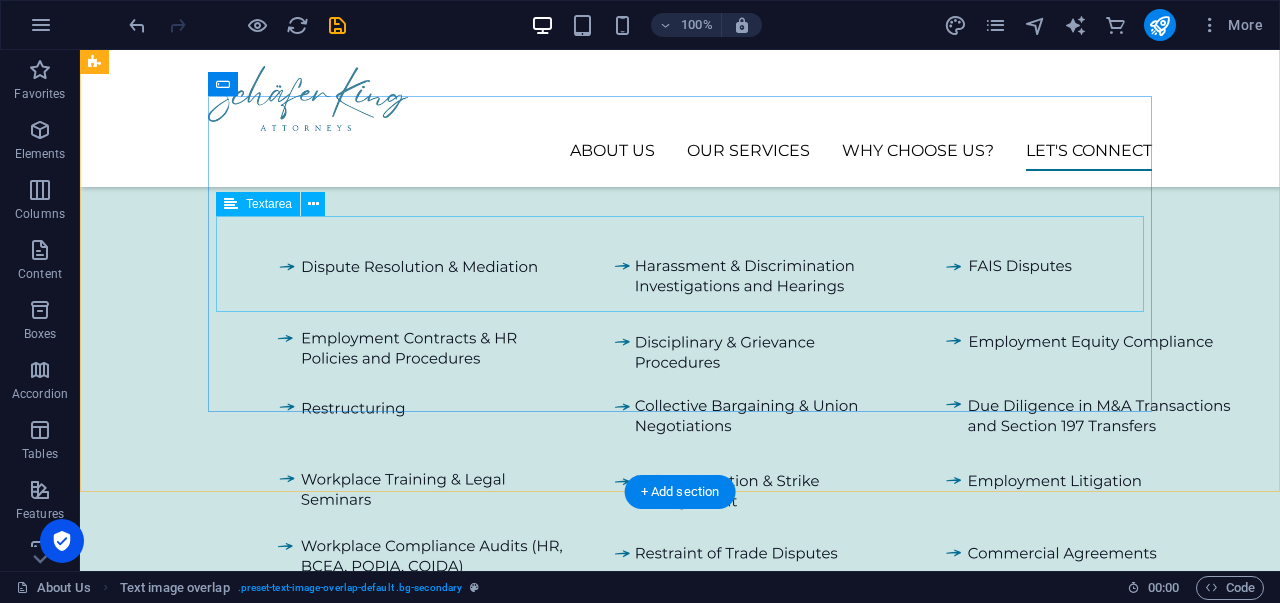 scroll, scrollTop: 2444, scrollLeft: 0, axis: vertical 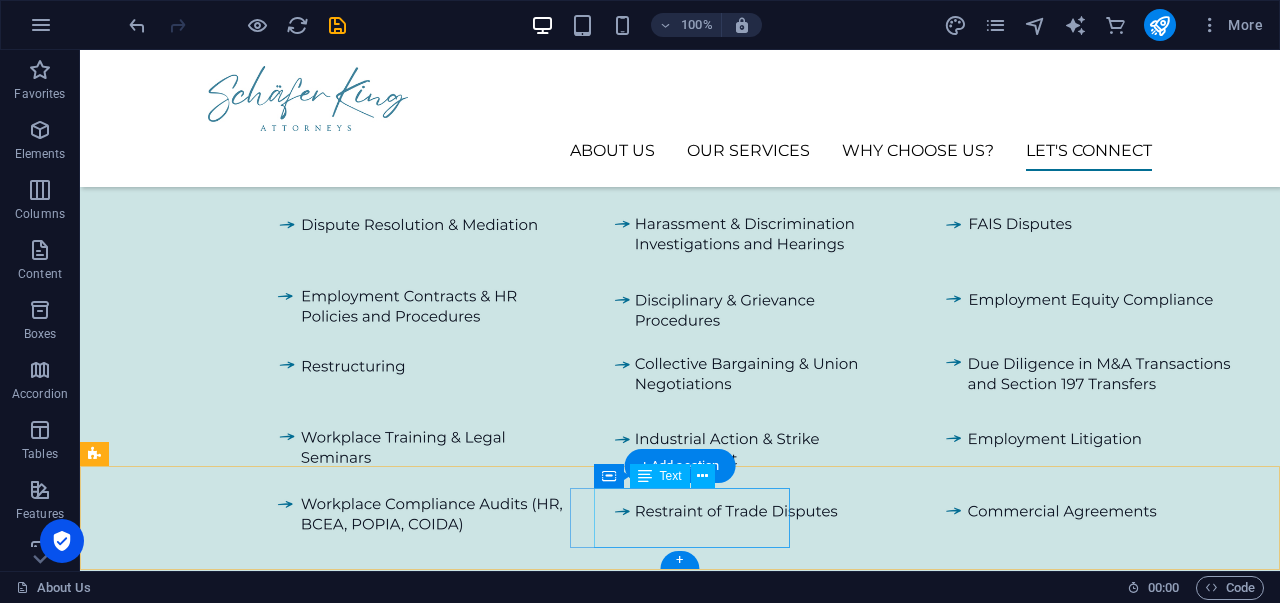 click on "2024" at bounding box center [455, 1518] 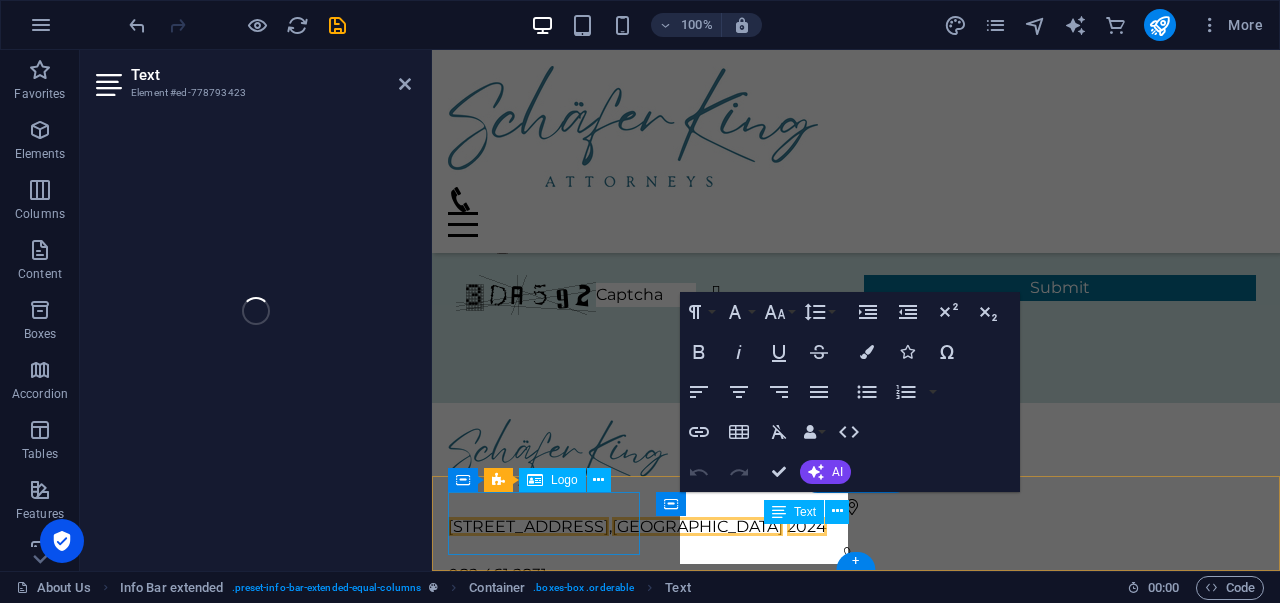 scroll, scrollTop: 2320, scrollLeft: 0, axis: vertical 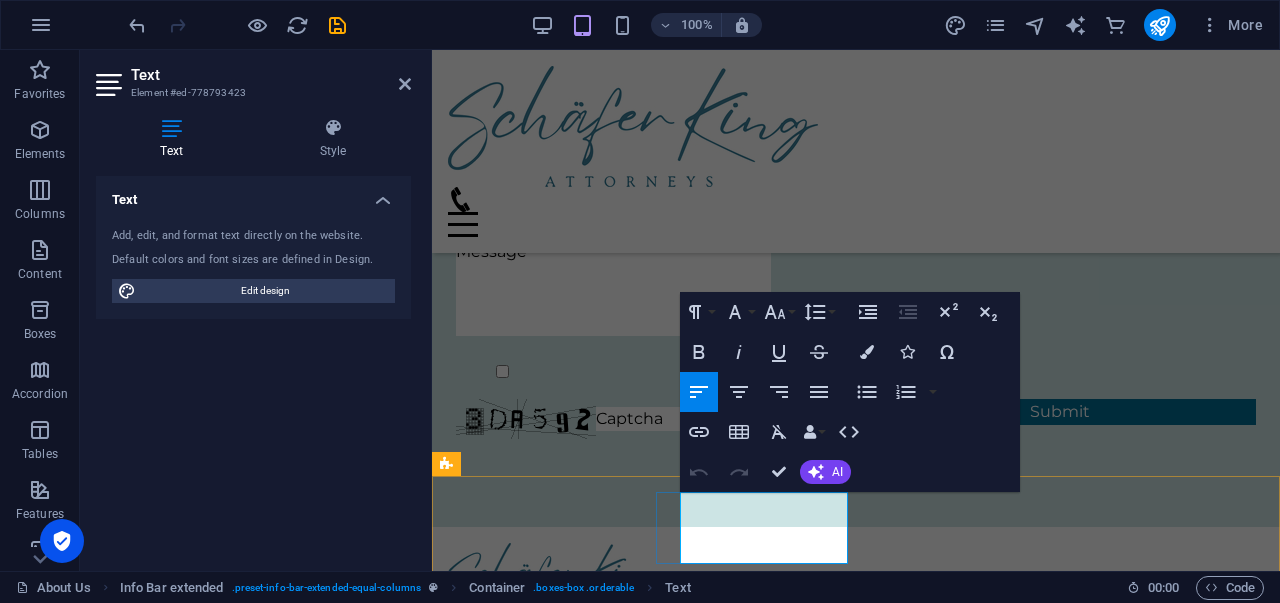 click on "2024" at bounding box center (807, 650) 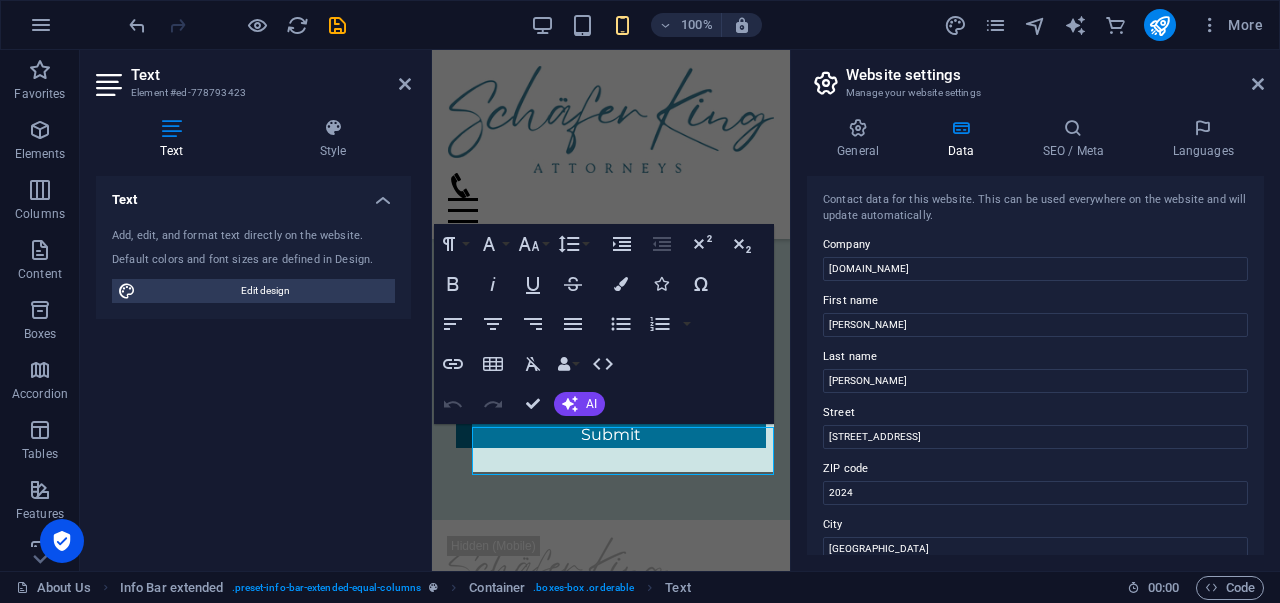 scroll, scrollTop: 3030, scrollLeft: 0, axis: vertical 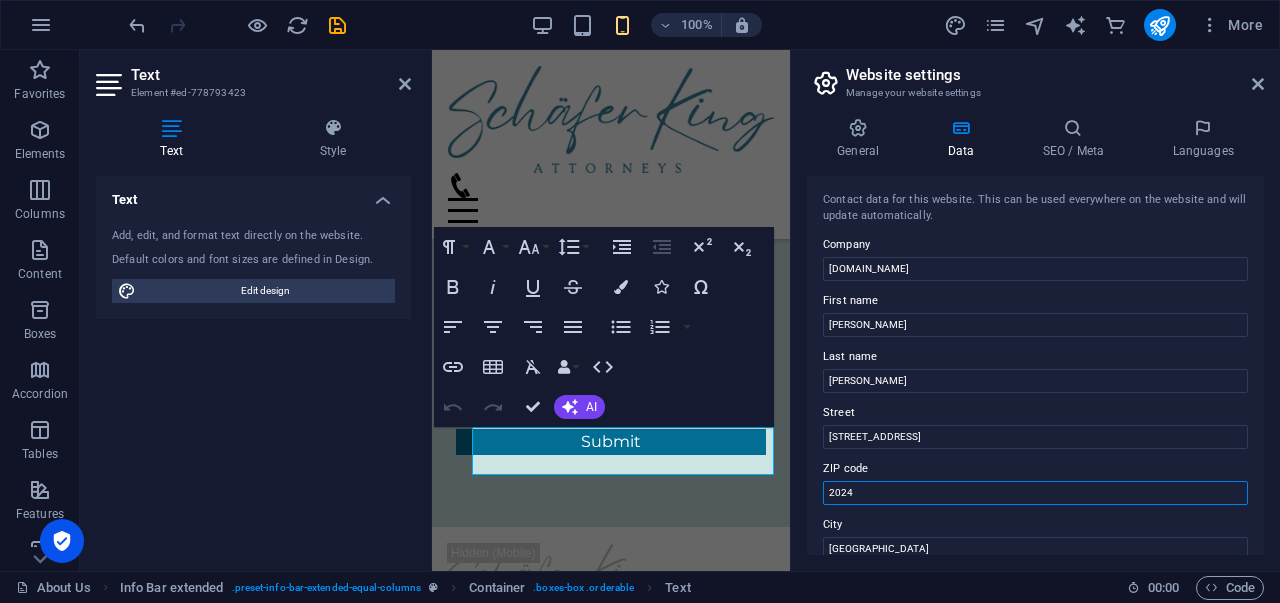 drag, startPoint x: 874, startPoint y: 483, endPoint x: 794, endPoint y: 486, distance: 80.05623 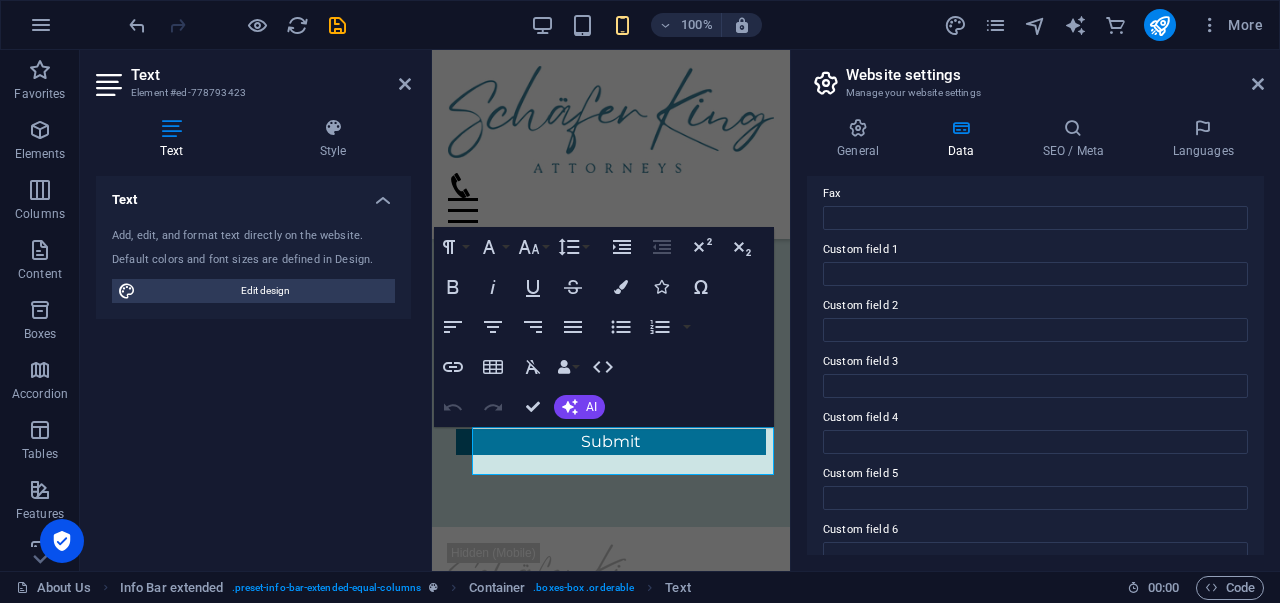 scroll, scrollTop: 582, scrollLeft: 0, axis: vertical 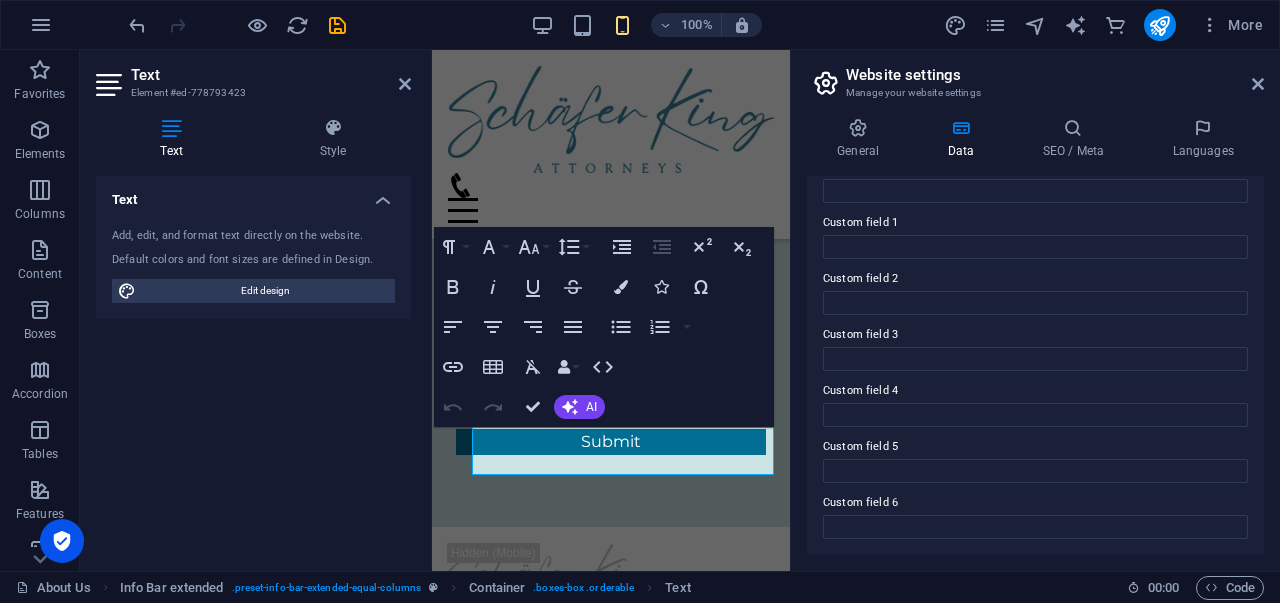 type on "2196" 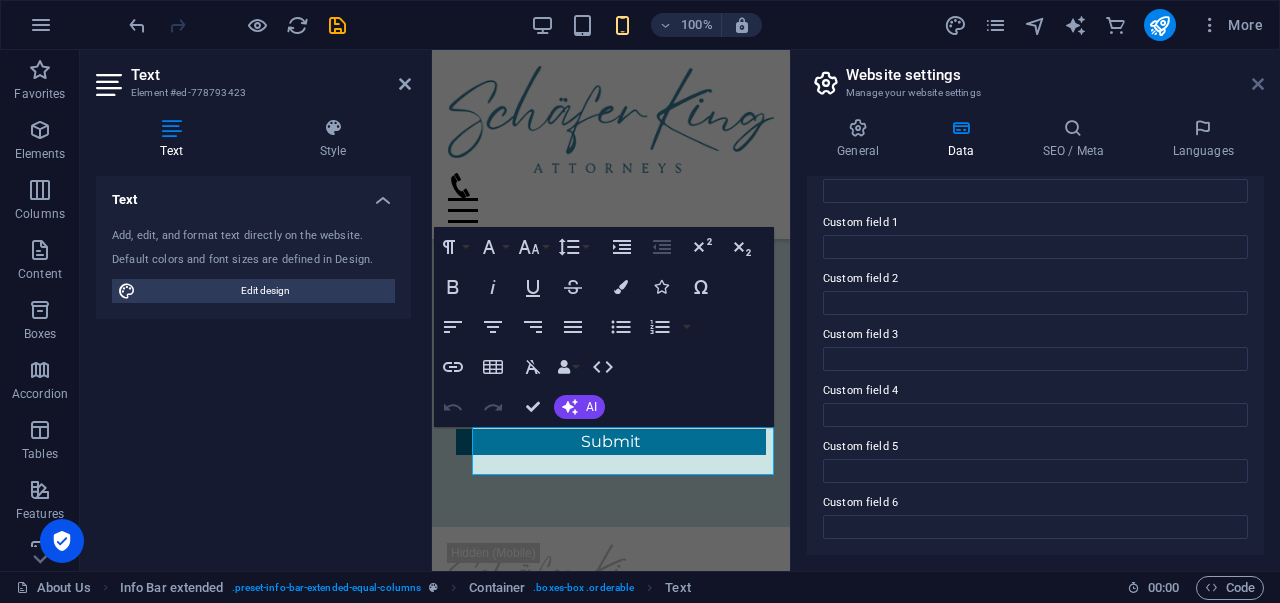 click at bounding box center [1258, 84] 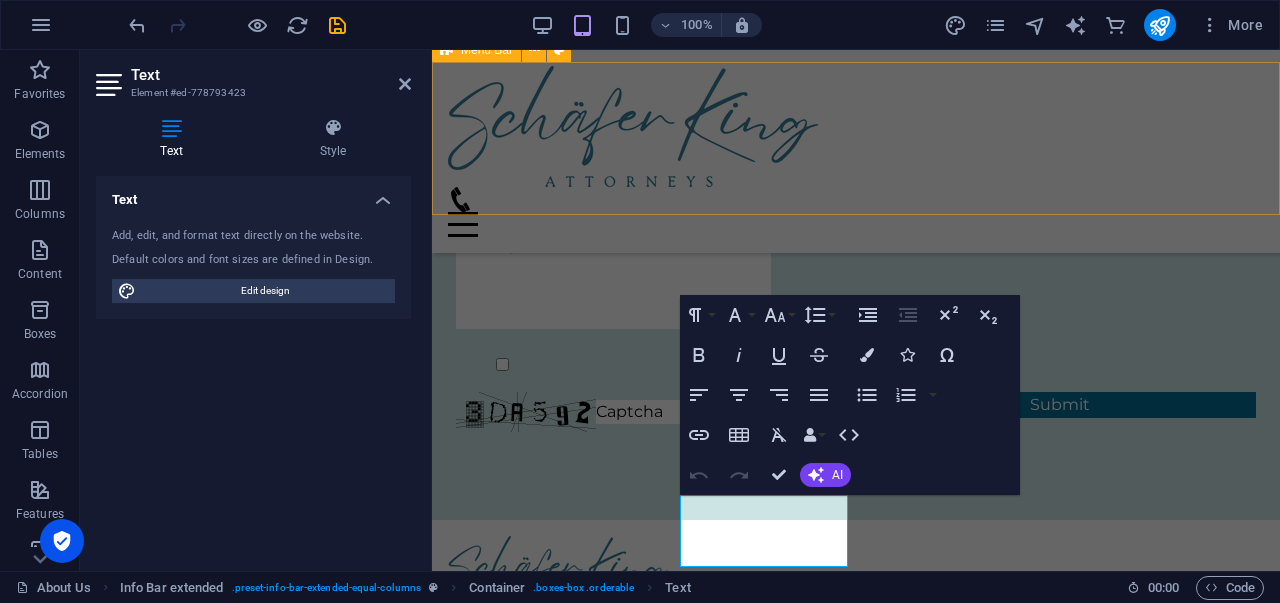scroll, scrollTop: 2329, scrollLeft: 0, axis: vertical 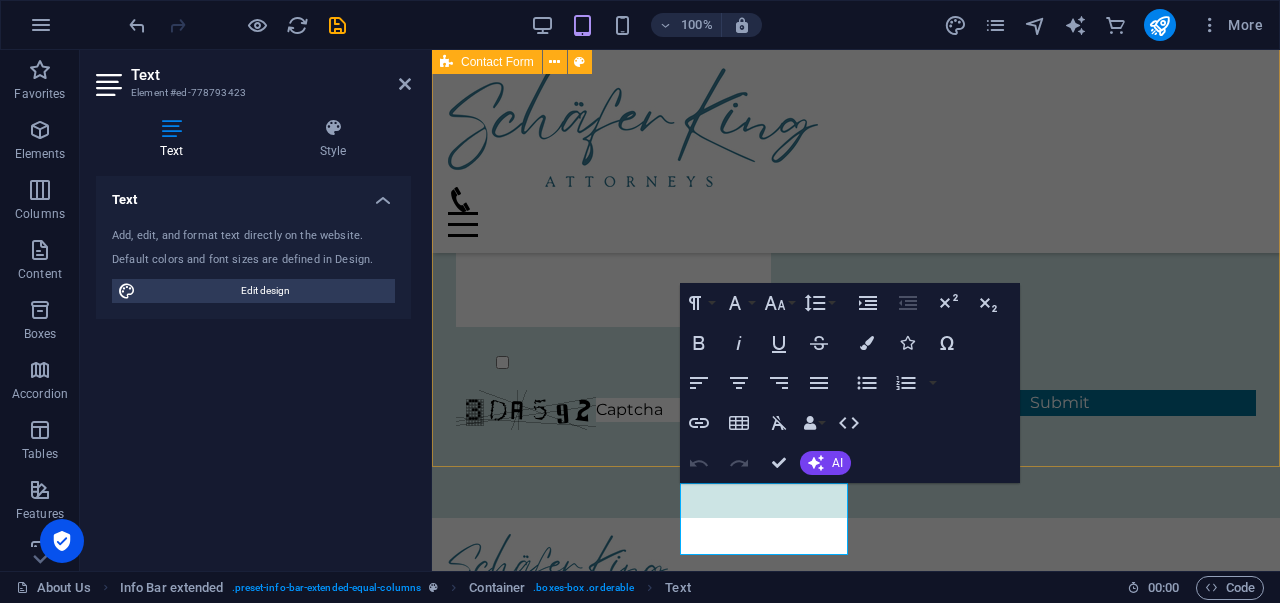click on "let's connect   Unreadable? Regenerate Submit" at bounding box center (856, 250) 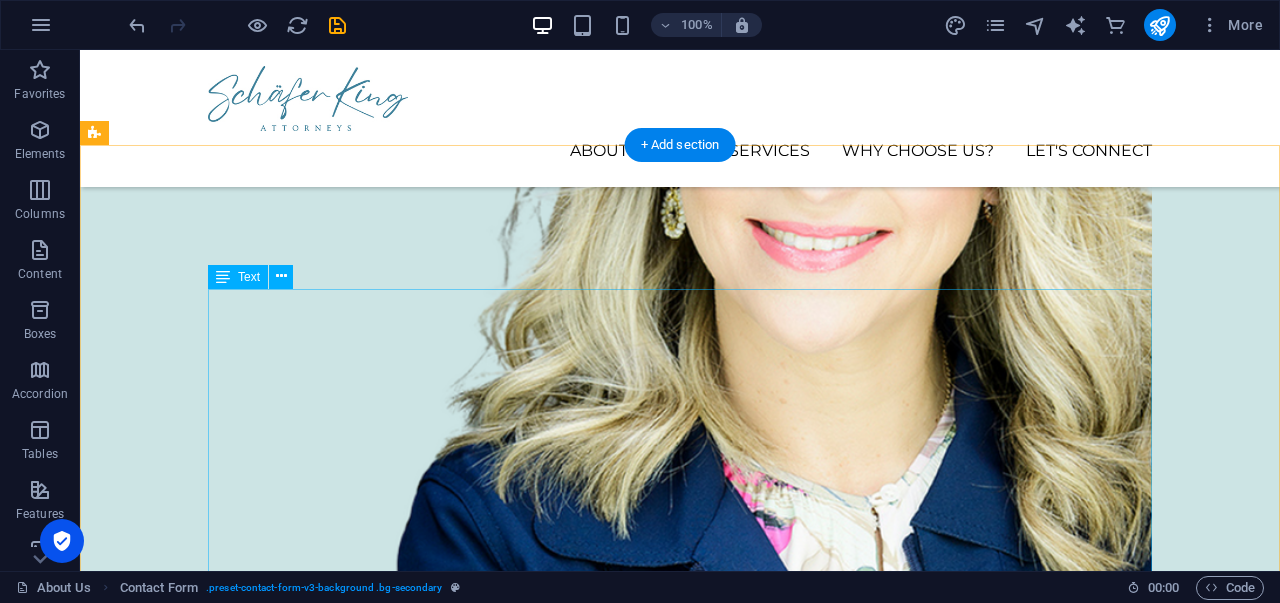 scroll, scrollTop: 636, scrollLeft: 0, axis: vertical 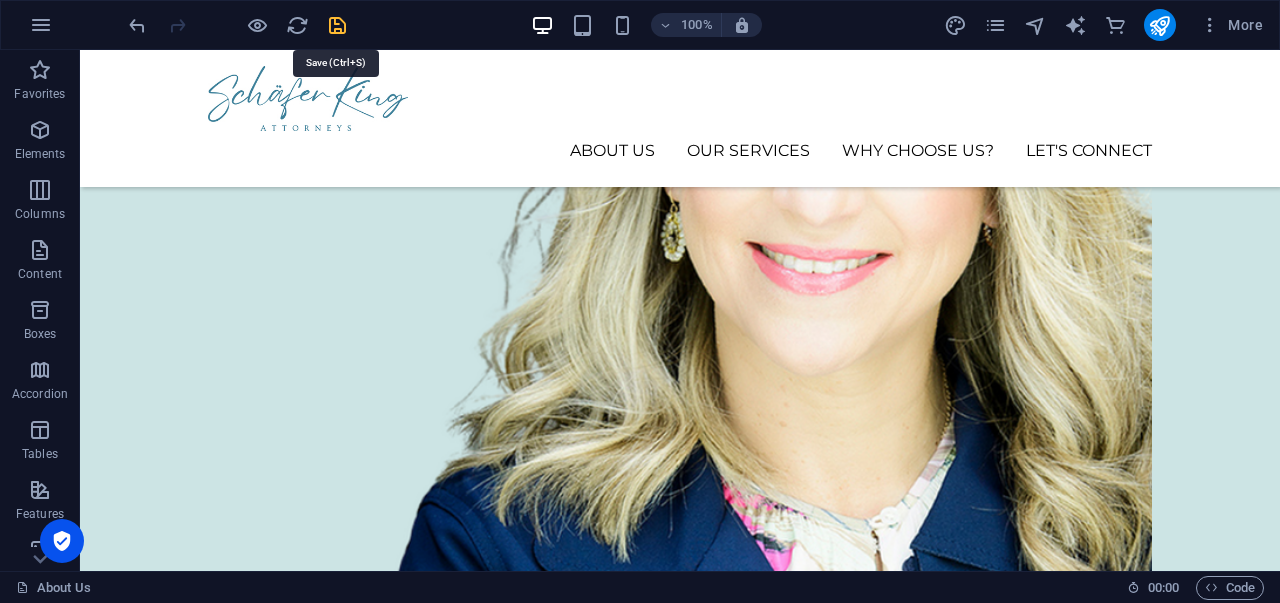 click at bounding box center [337, 25] 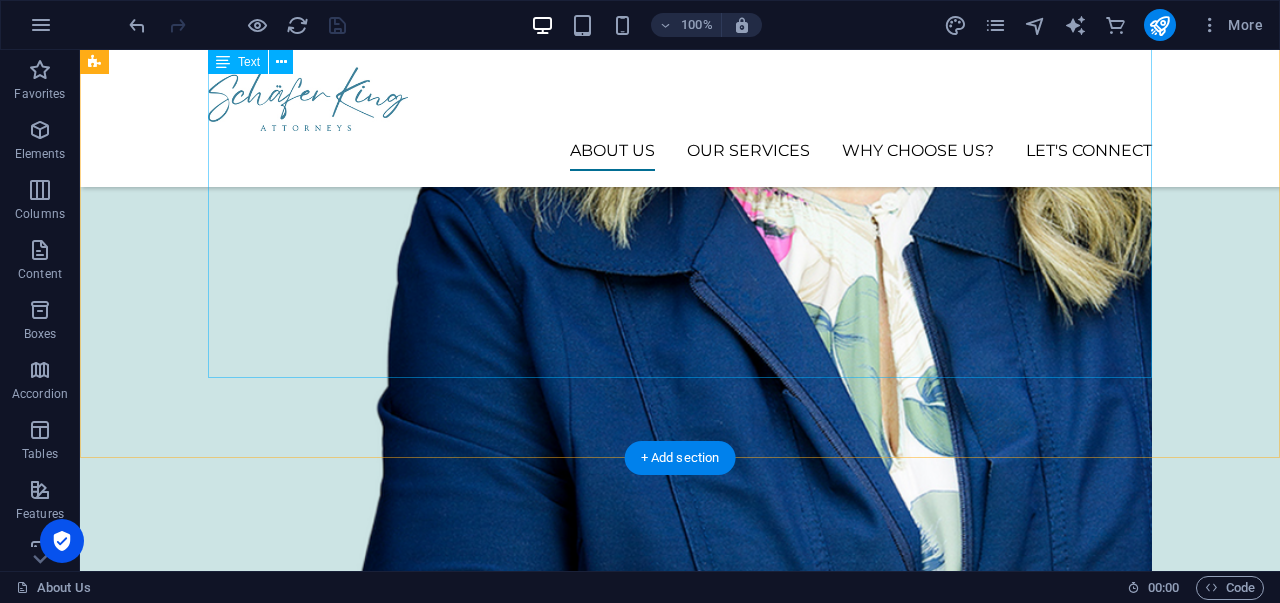 scroll, scrollTop: 916, scrollLeft: 0, axis: vertical 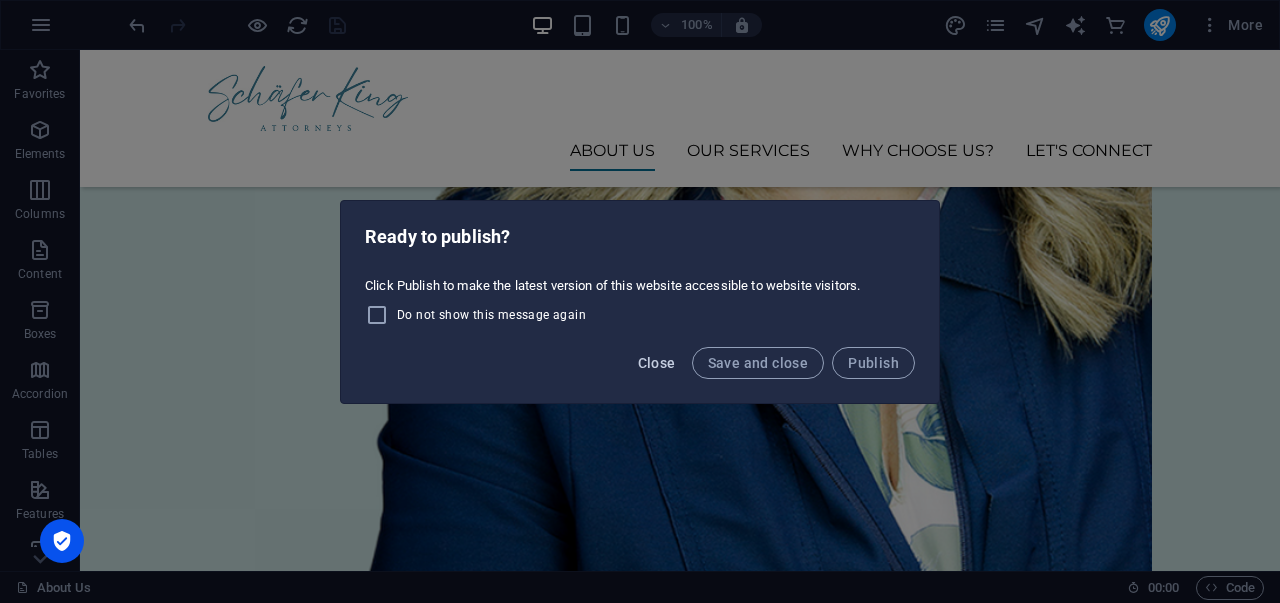 click on "Close" at bounding box center (657, 363) 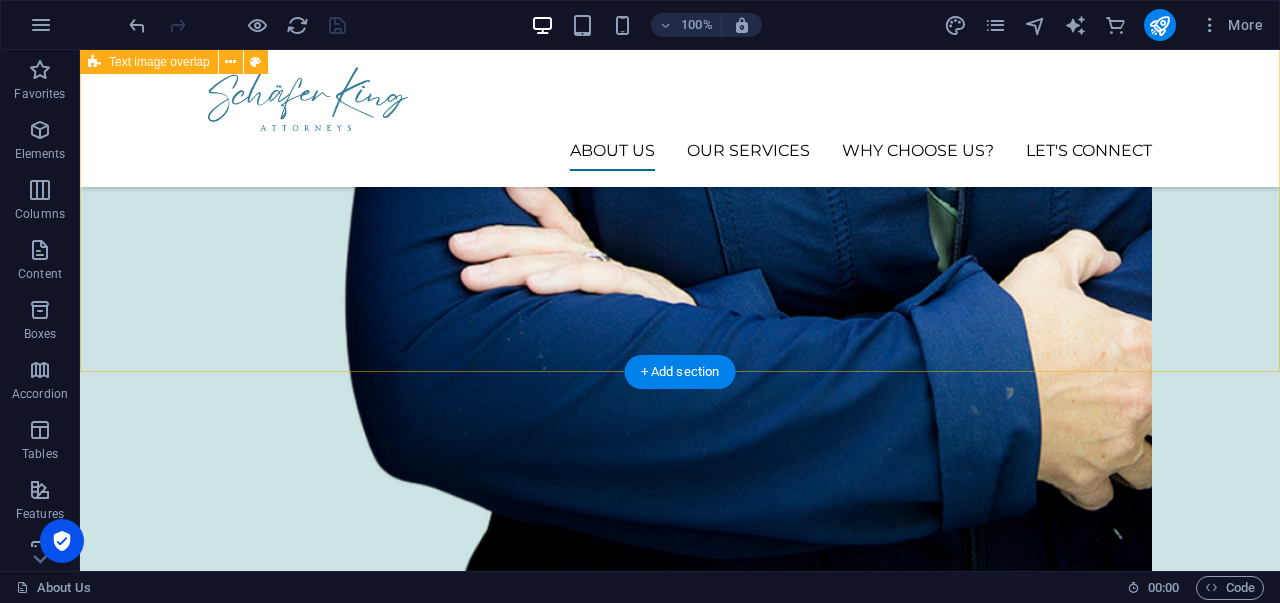 scroll, scrollTop: 0, scrollLeft: 0, axis: both 